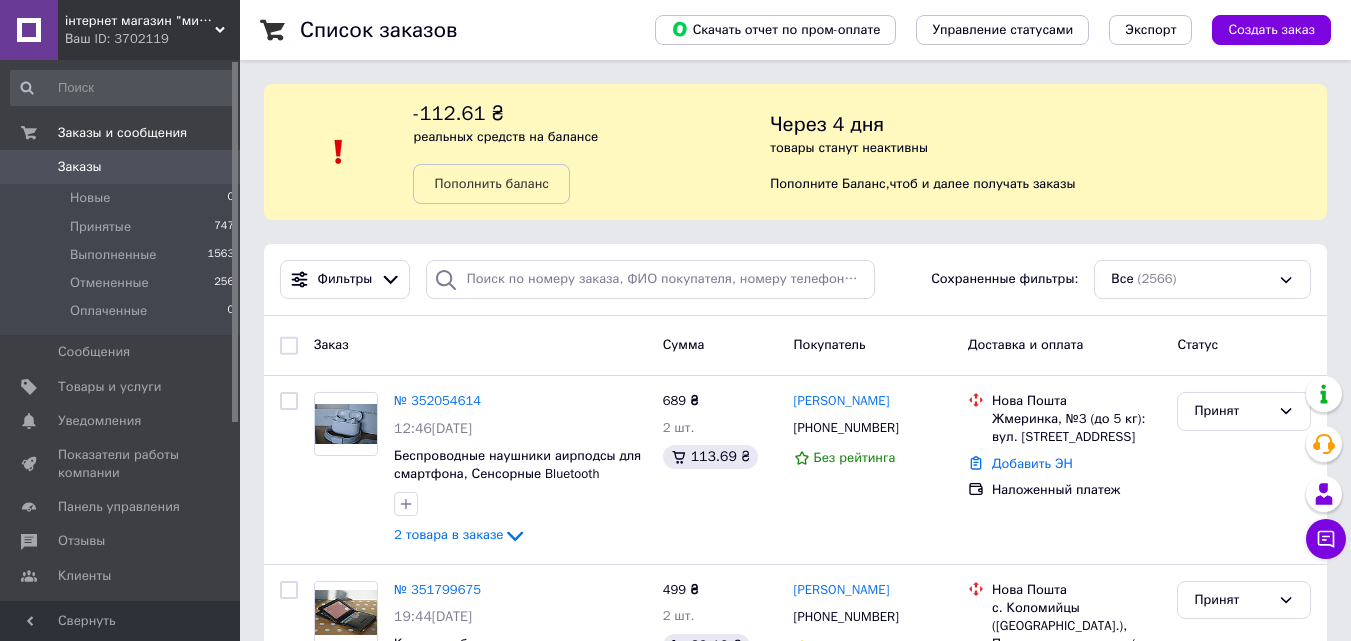 scroll, scrollTop: 0, scrollLeft: 0, axis: both 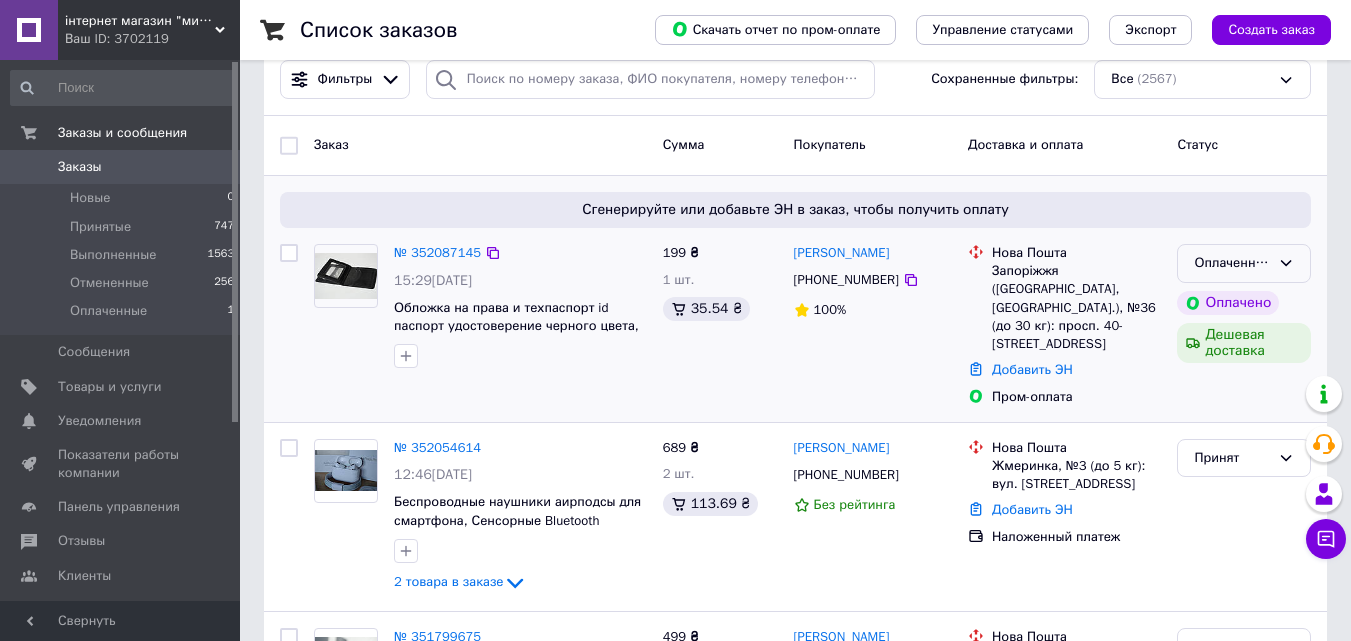 click 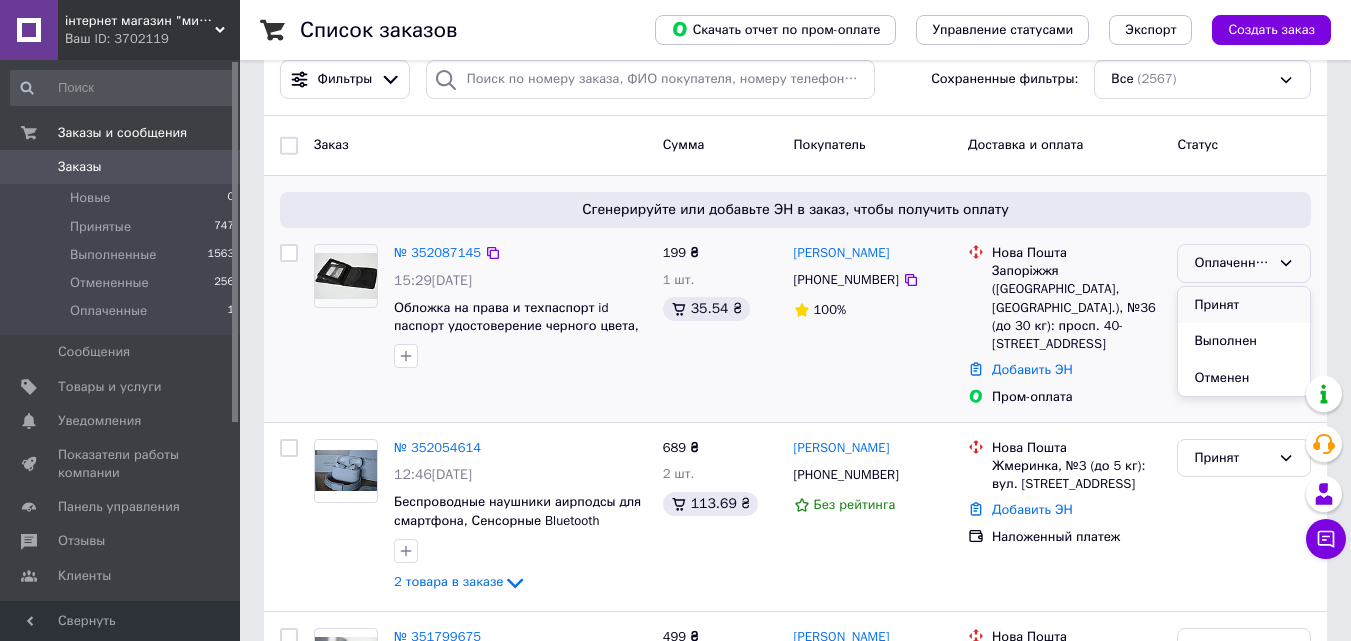 click on "Принят" at bounding box center [1244, 305] 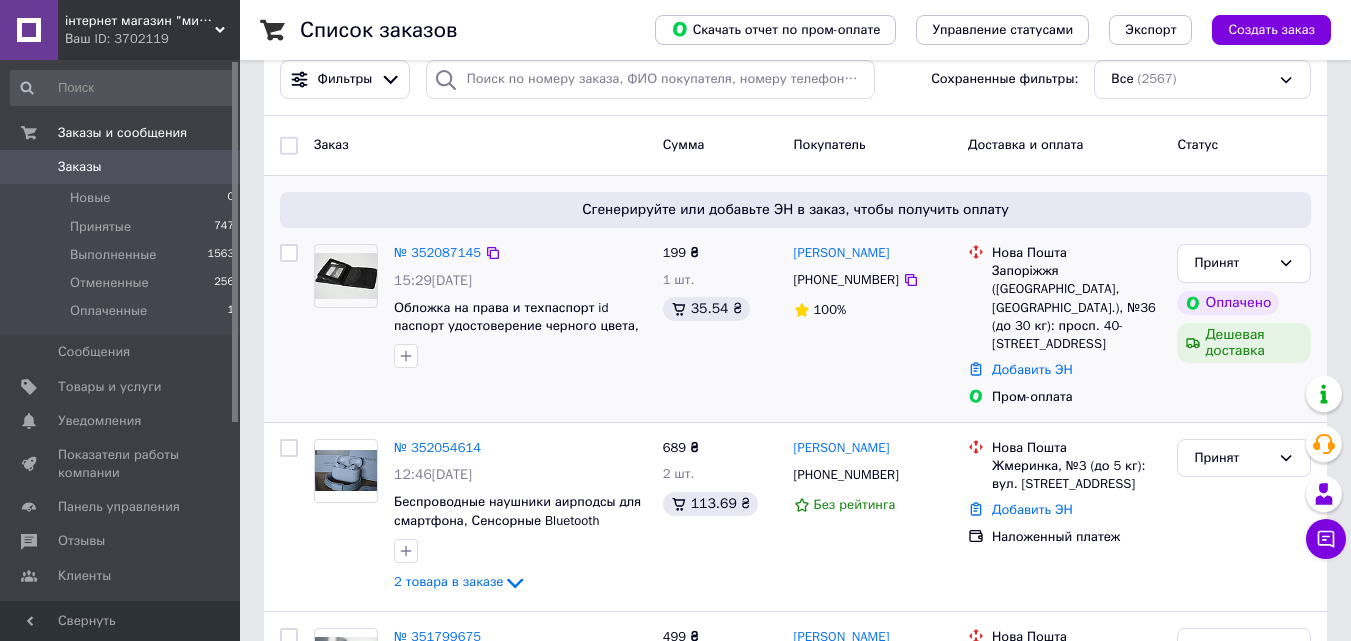 click on "№ 352087145" at bounding box center [437, 252] 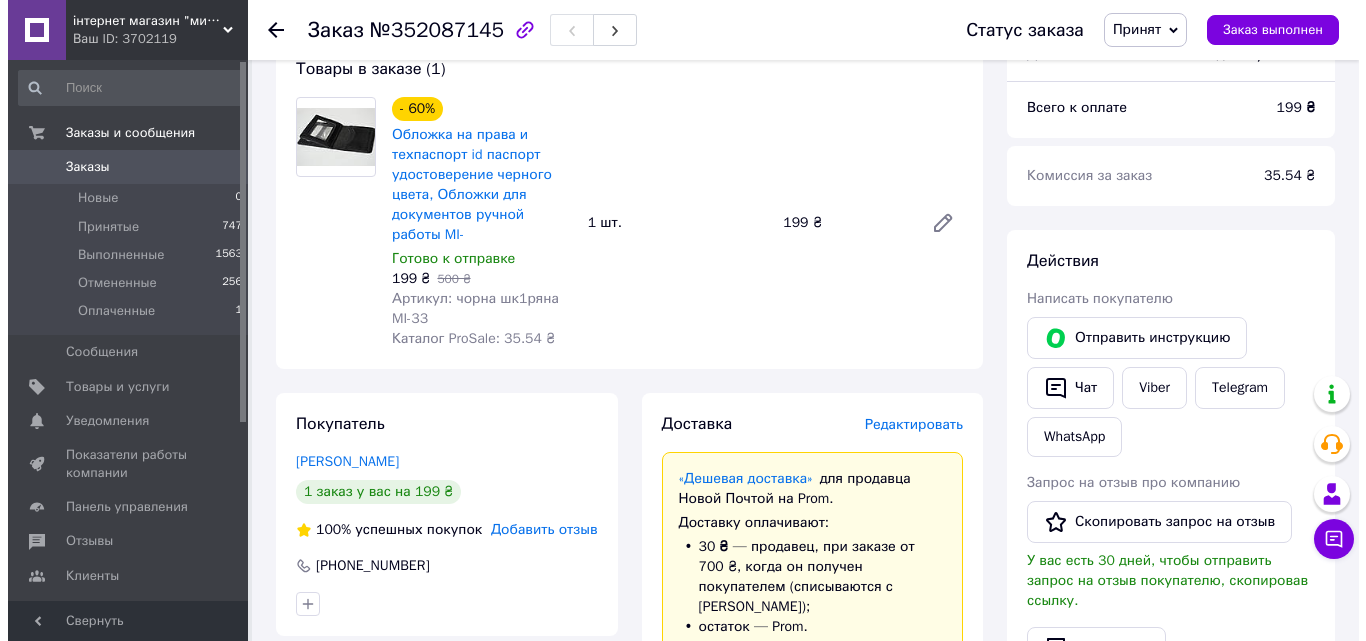 scroll, scrollTop: 200, scrollLeft: 0, axis: vertical 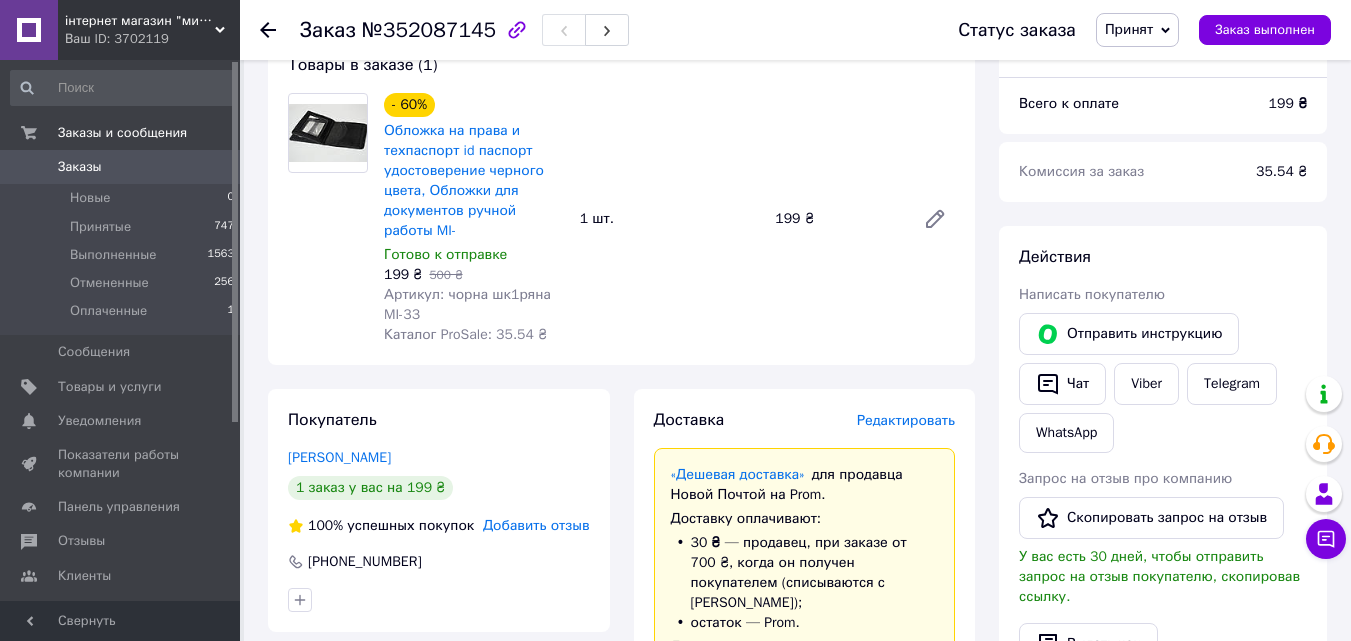 click on "Редактировать" at bounding box center (906, 420) 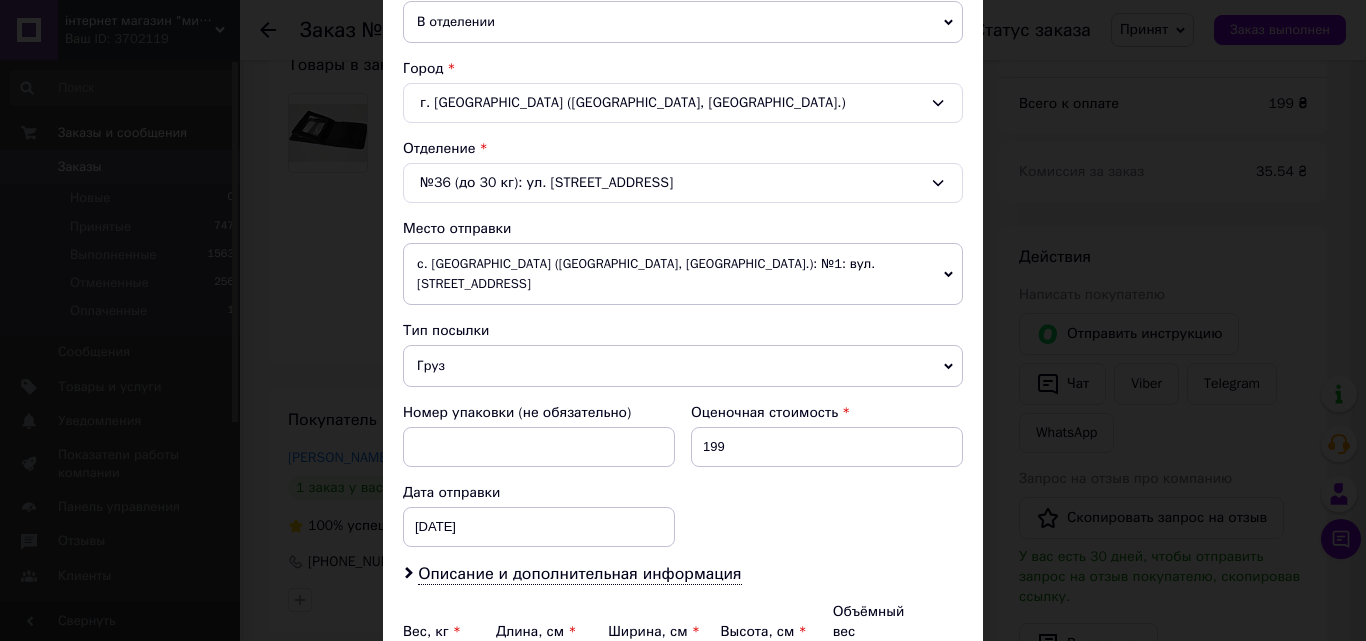scroll, scrollTop: 500, scrollLeft: 0, axis: vertical 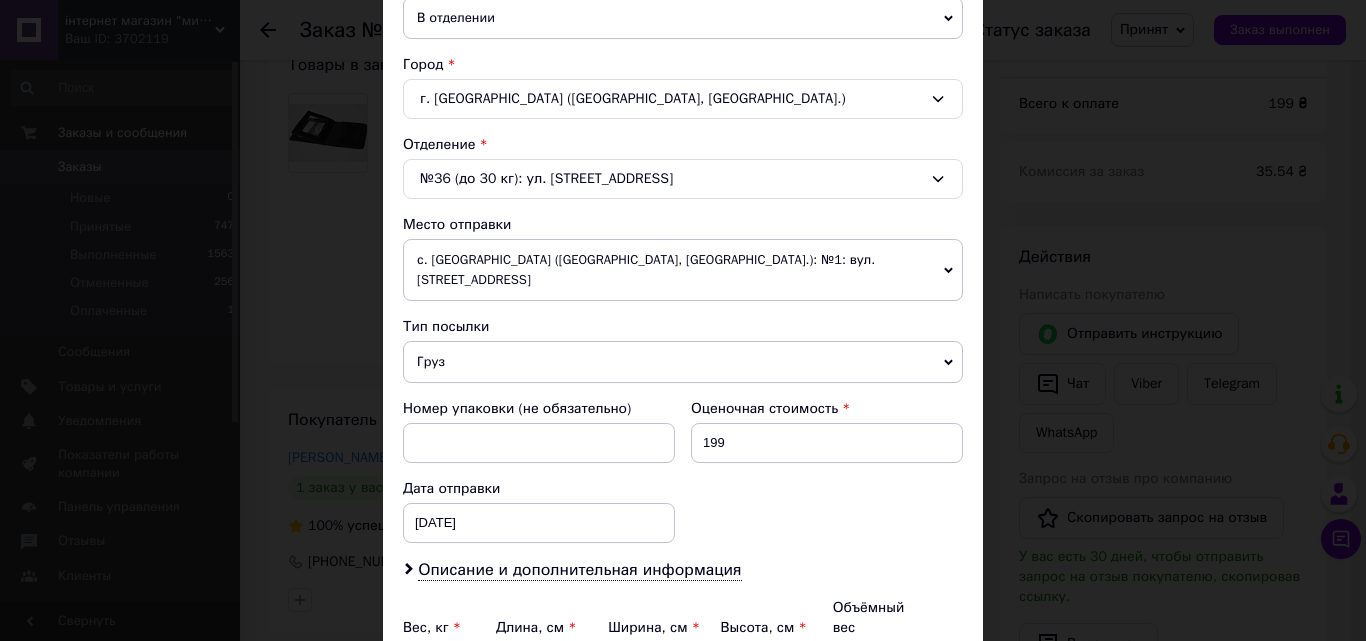 click on "с. Чайки (Київська обл., Бучанський р-н.): №1: вул. Печерська, 6" at bounding box center [683, 270] 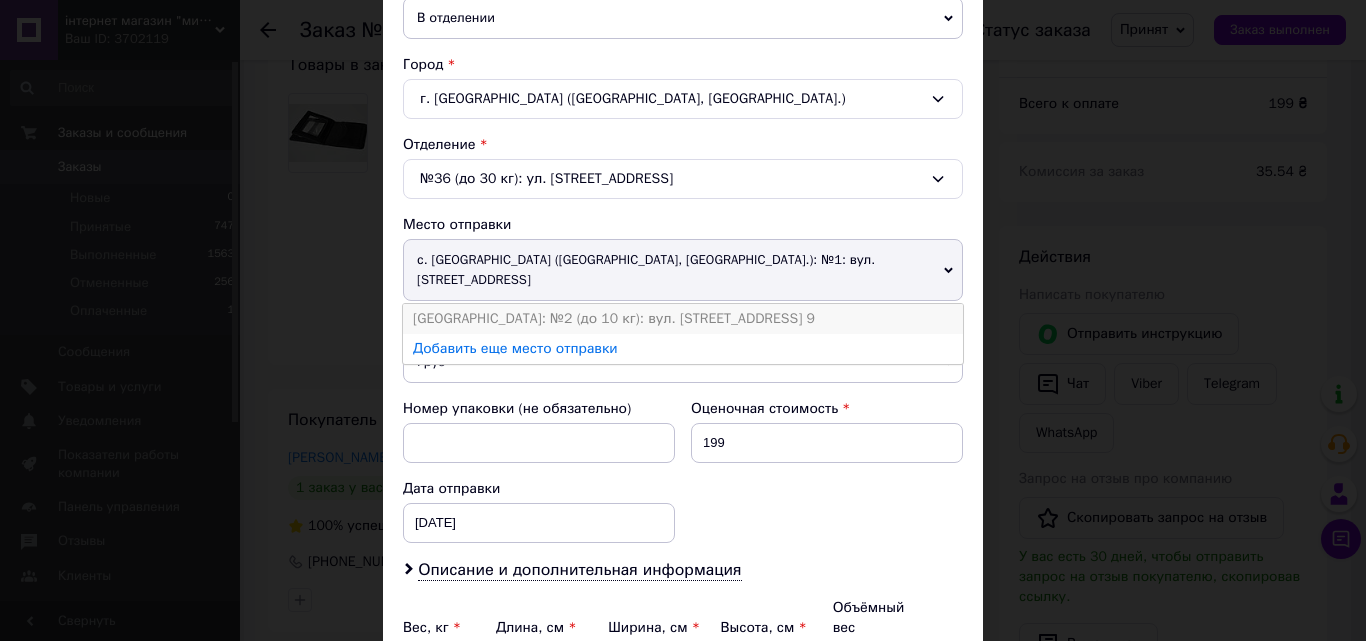 click on "Петропавлівська Борщагівка: №2 (до 10 кг): вул. Львівська, 1а, корп. 6, прим. 9" at bounding box center [683, 319] 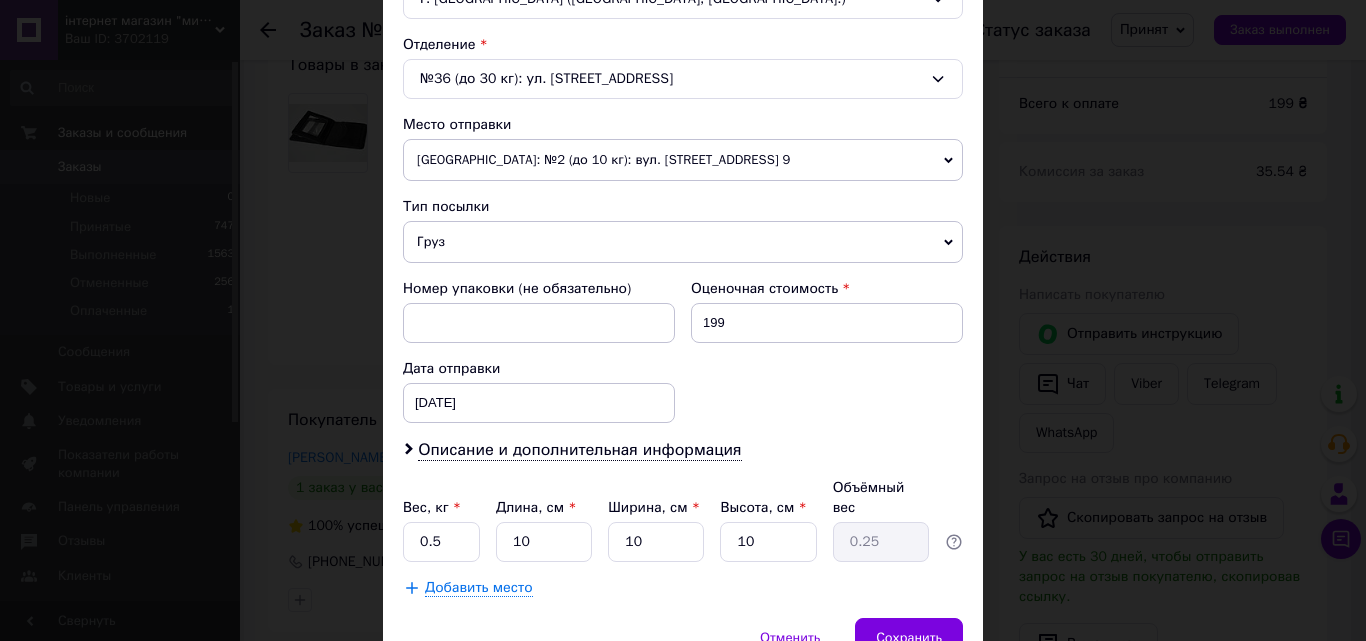 scroll, scrollTop: 687, scrollLeft: 0, axis: vertical 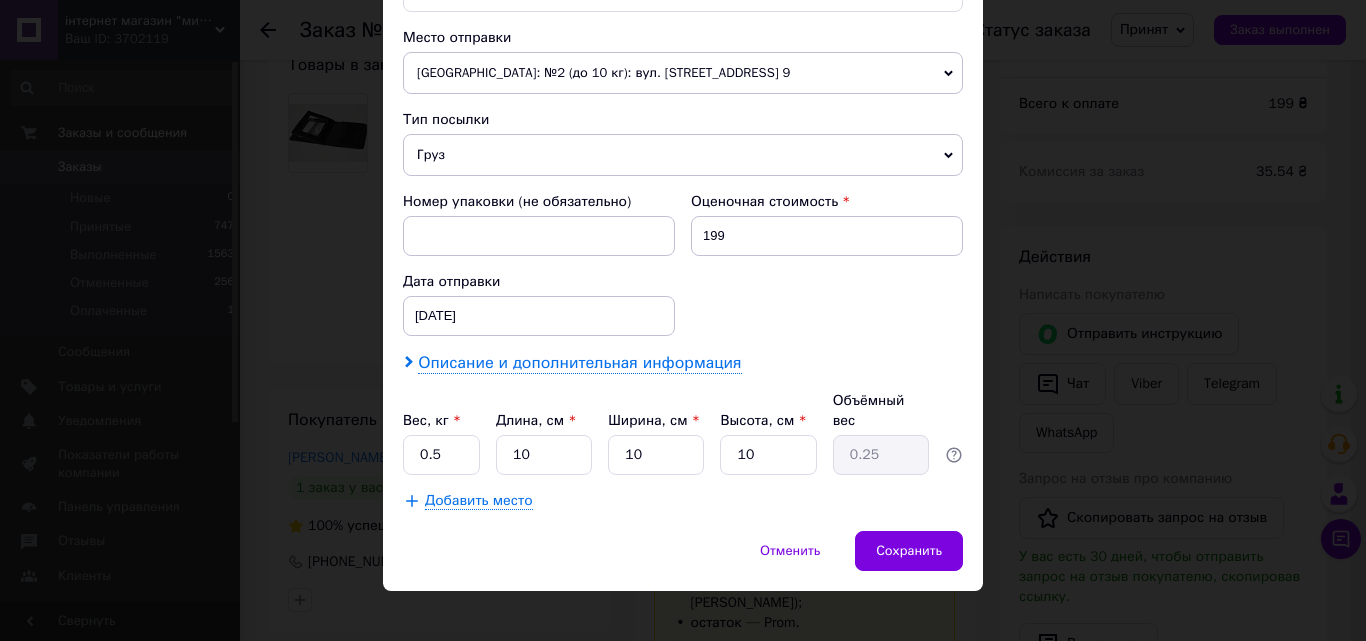 click on "Описание и дополнительная информация" at bounding box center [579, 363] 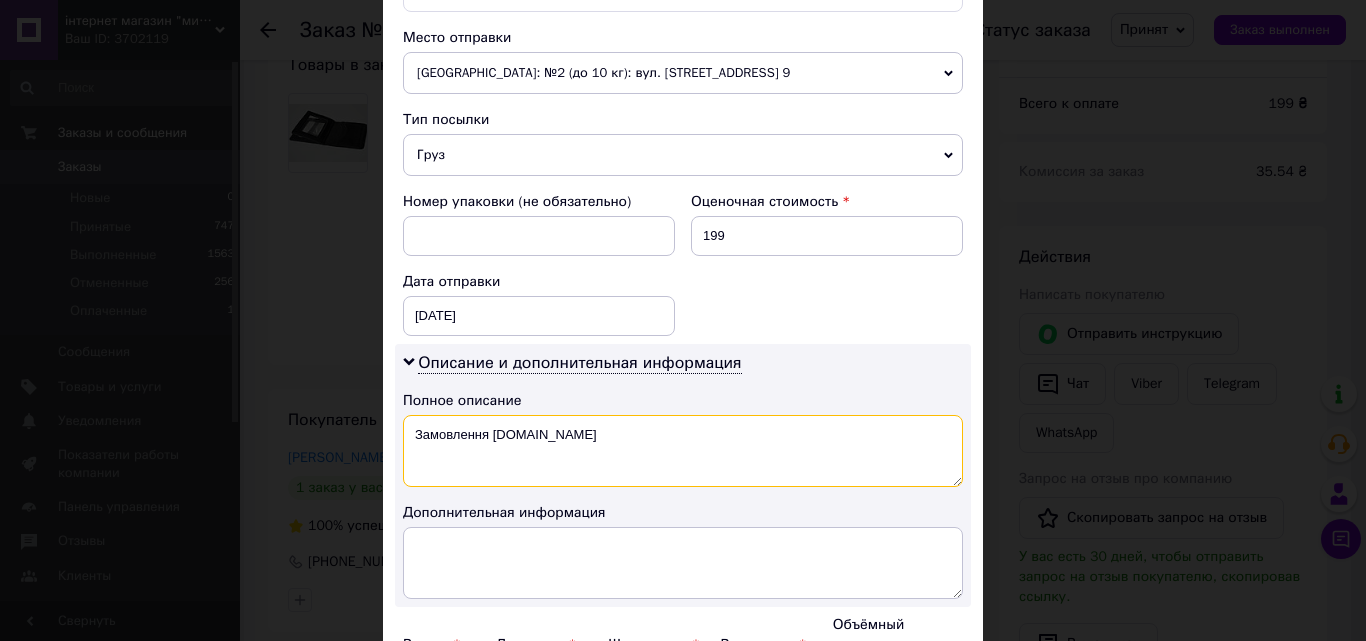 click on "Замовлення Prom.ua" at bounding box center (683, 451) 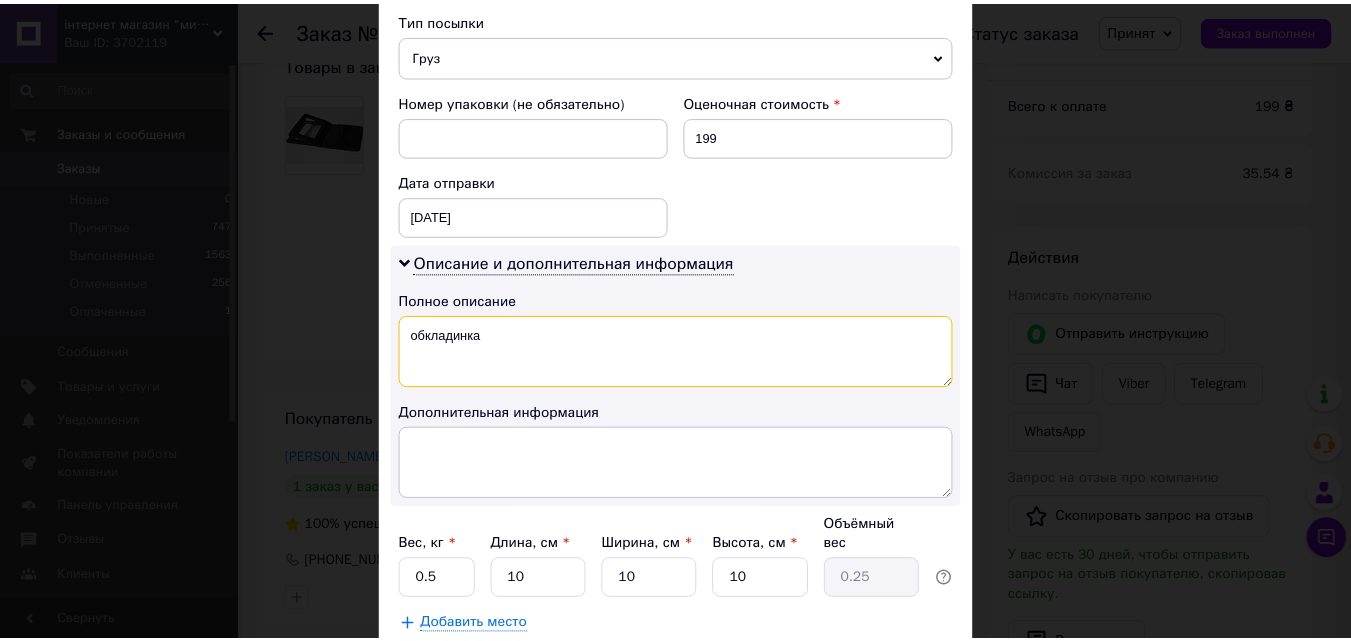 scroll, scrollTop: 887, scrollLeft: 0, axis: vertical 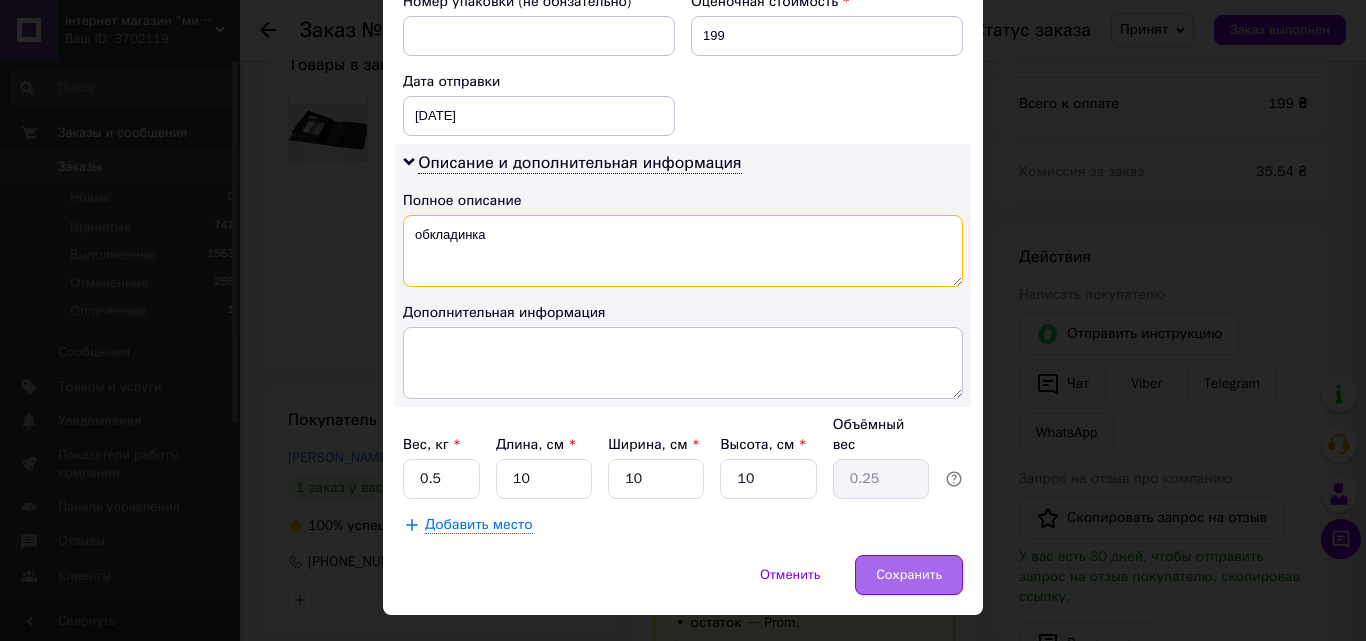 type on "обкладинка" 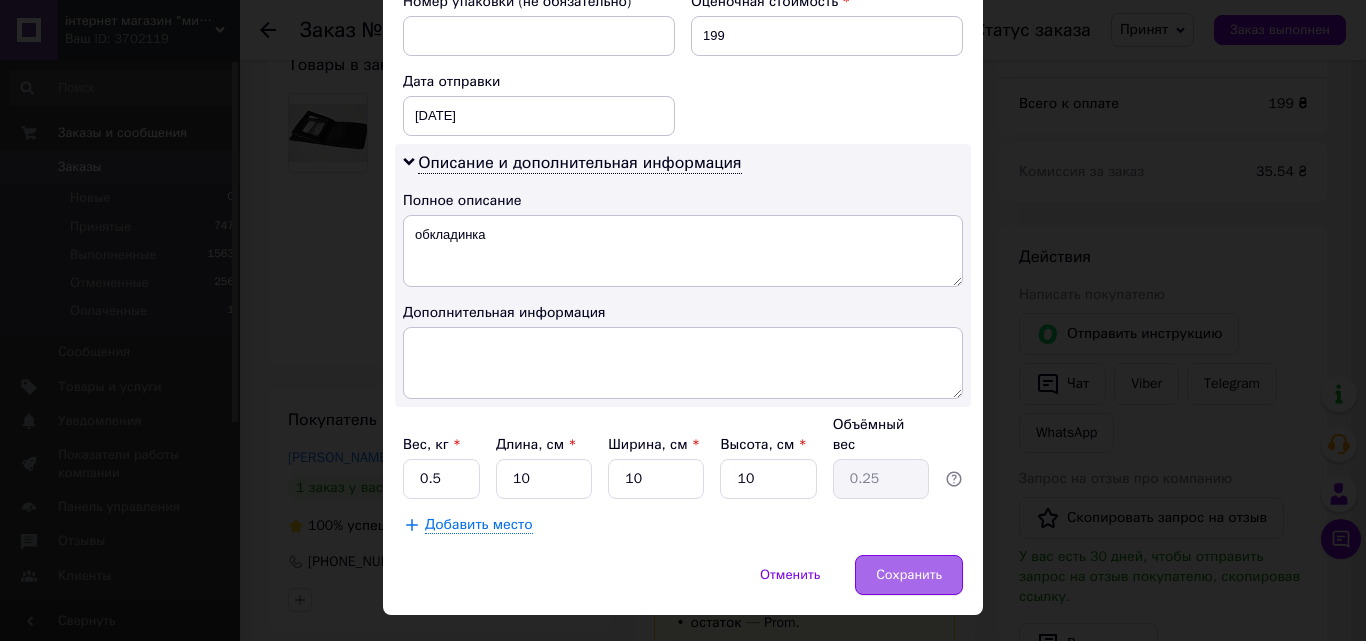click on "Сохранить" at bounding box center [909, 575] 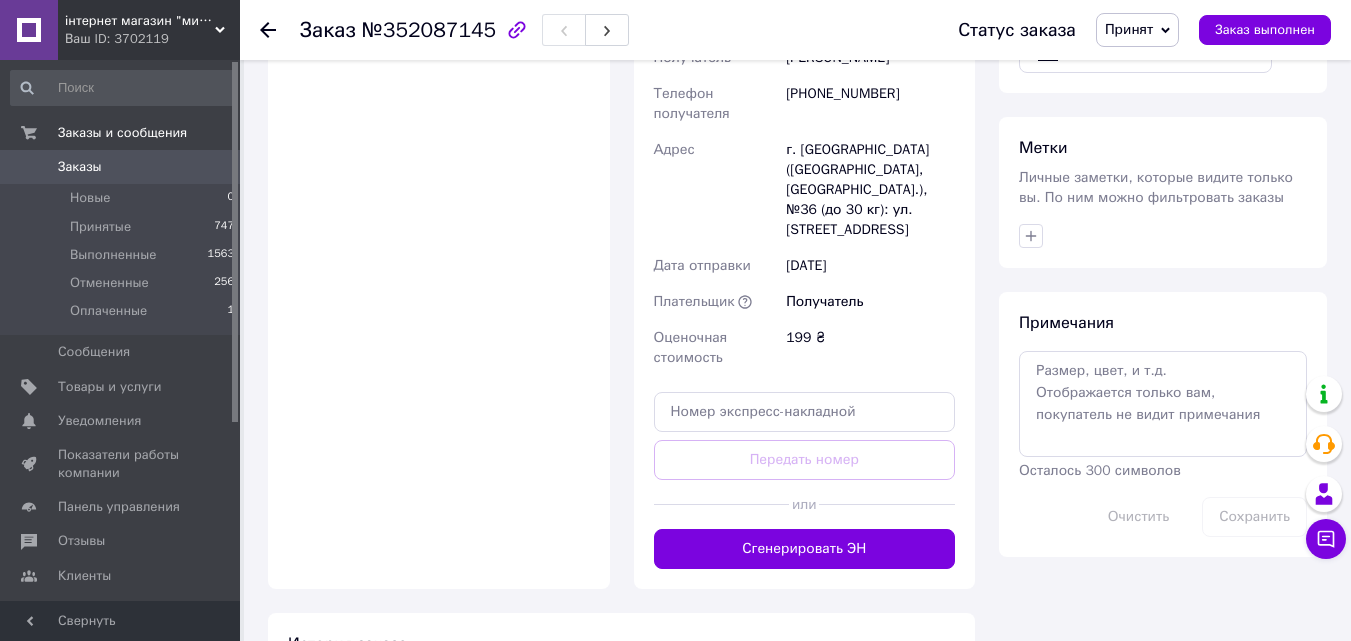scroll, scrollTop: 1000, scrollLeft: 0, axis: vertical 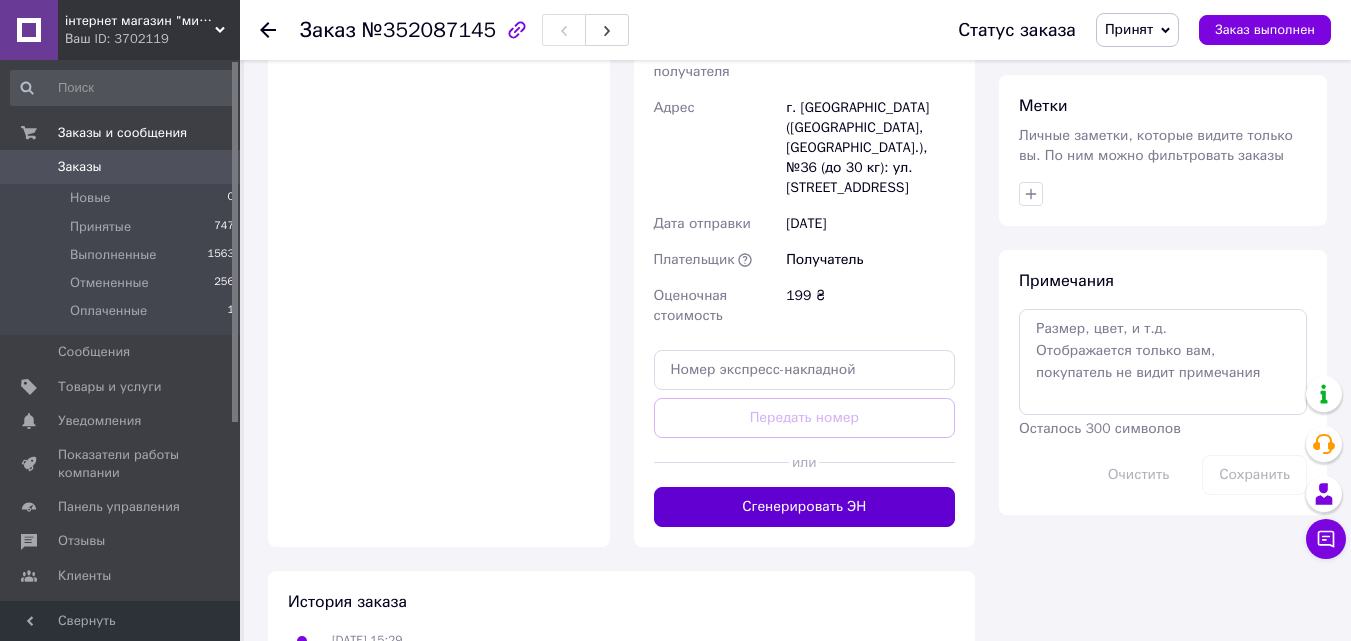 click on "Сгенерировать ЭН" at bounding box center [805, 507] 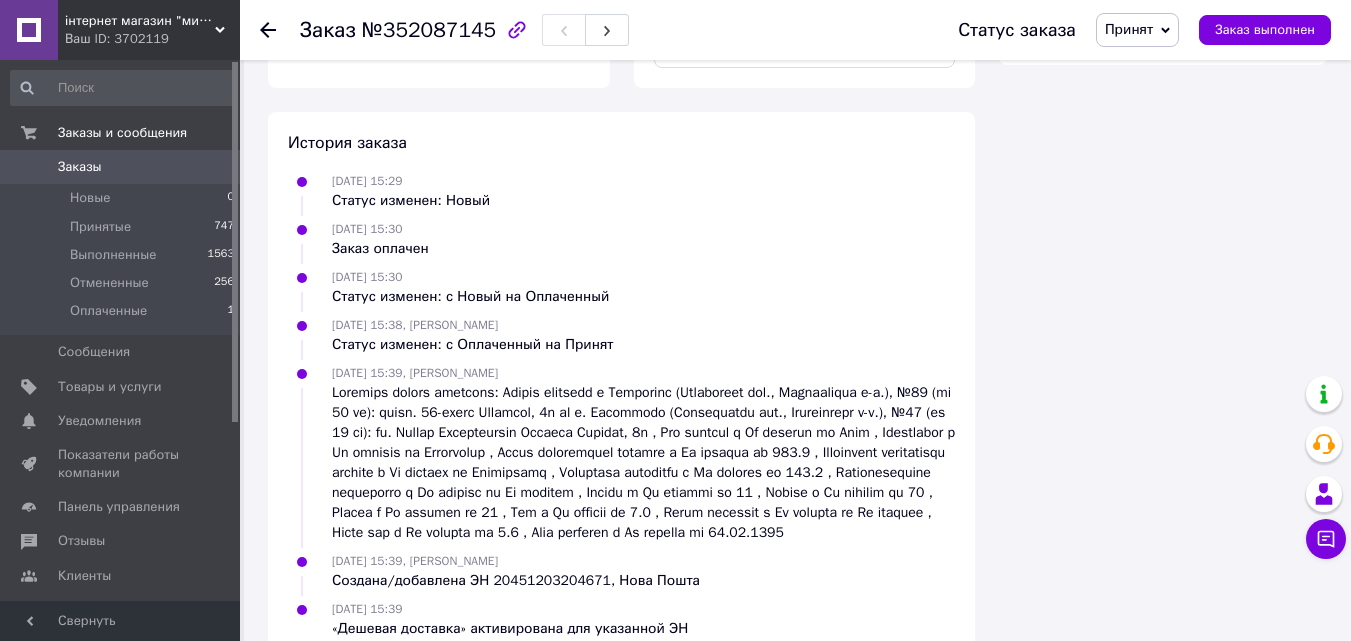 scroll, scrollTop: 1476, scrollLeft: 0, axis: vertical 